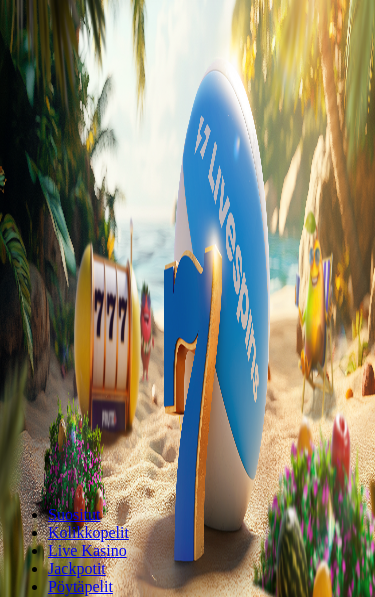 scroll, scrollTop: 0, scrollLeft: 0, axis: both 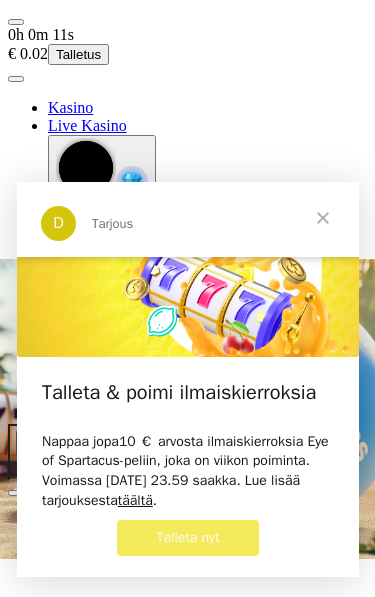 click on "täältä" at bounding box center [134, 500] 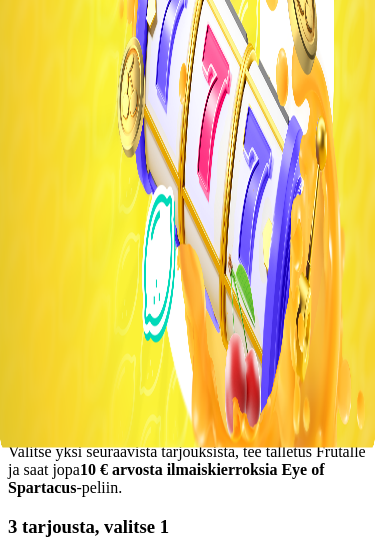 scroll, scrollTop: 0, scrollLeft: 0, axis: both 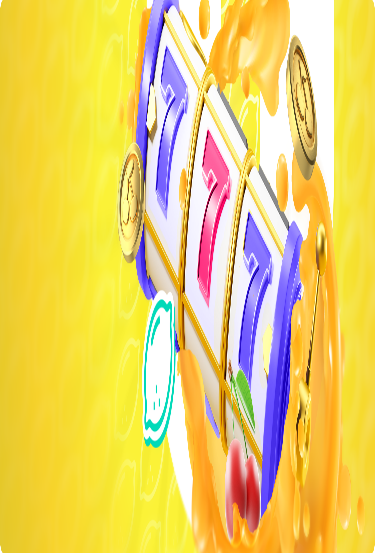 click at bounding box center [16, 273] 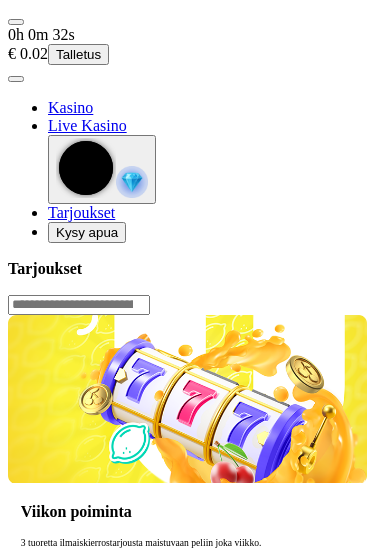 click on "Talletus" at bounding box center (78, 54) 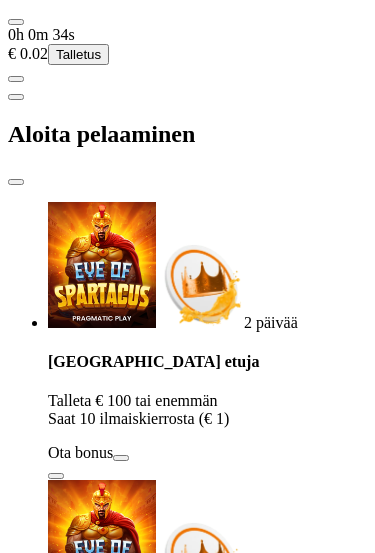 click on "***" at bounding box center (79, 1228) 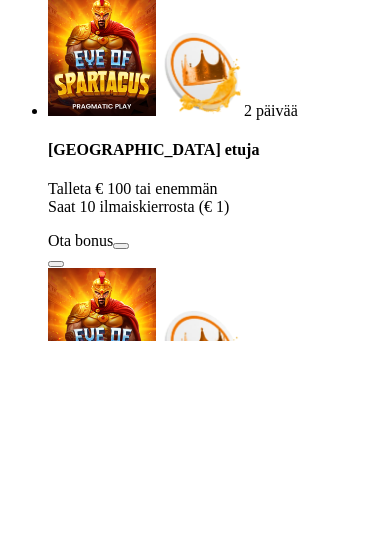 type on "*" 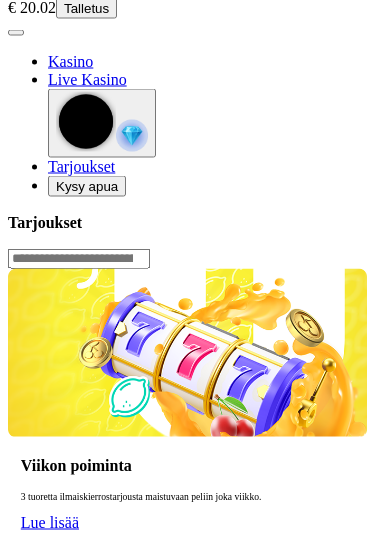 scroll, scrollTop: 46, scrollLeft: 0, axis: vertical 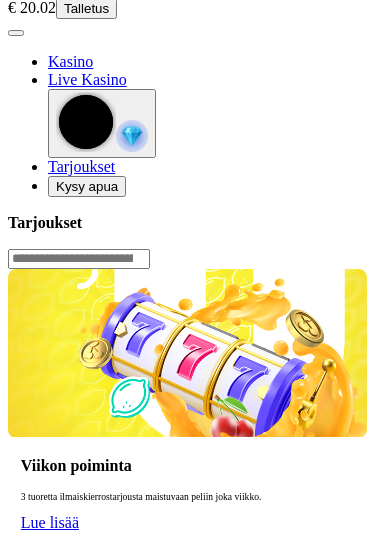 click at bounding box center (48, 61) 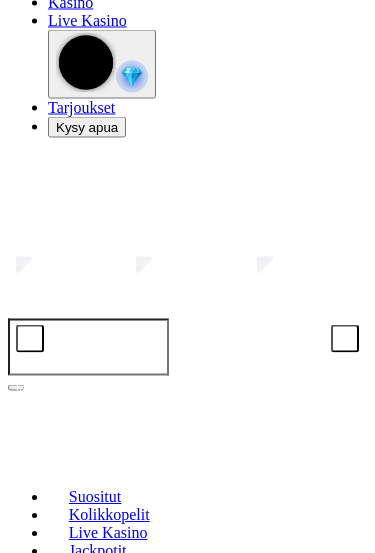 scroll, scrollTop: 135, scrollLeft: 0, axis: vertical 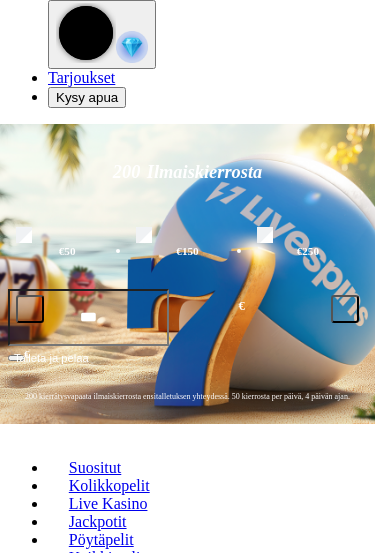 click on "Kolikkopelit" at bounding box center [109, 485] 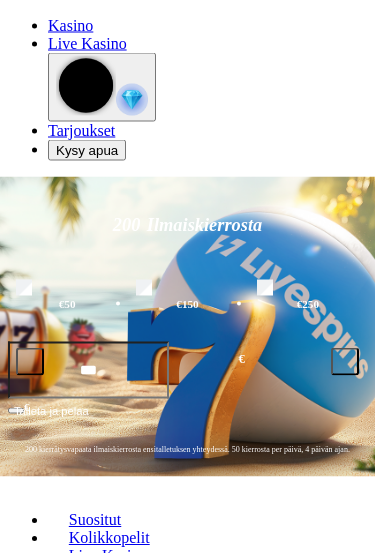 scroll, scrollTop: 83, scrollLeft: 0, axis: vertical 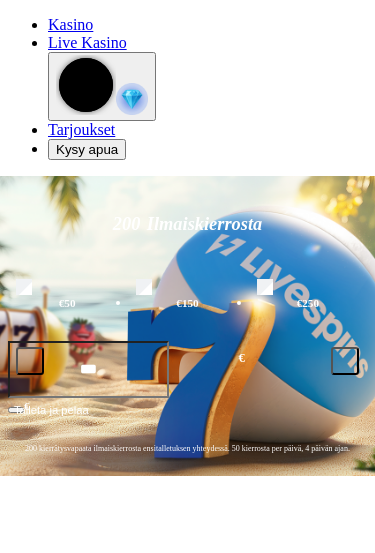 click on "Kaikki pelit" at bounding box center [-302, 609] 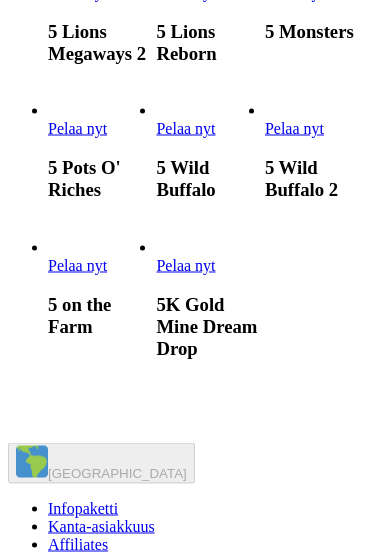 scroll, scrollTop: 7823, scrollLeft: 0, axis: vertical 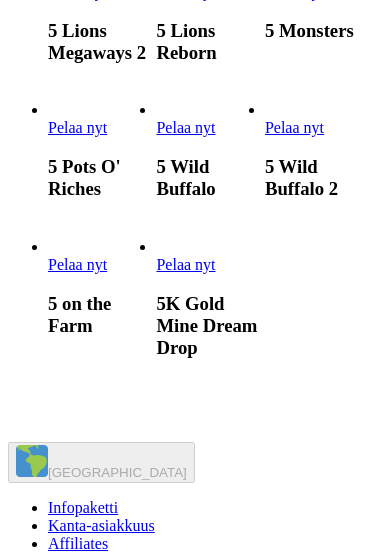 click on "Pelaa nyt" at bounding box center (77, -600) 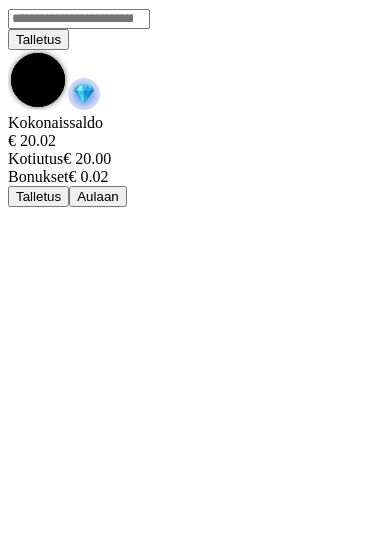 scroll, scrollTop: 0, scrollLeft: 0, axis: both 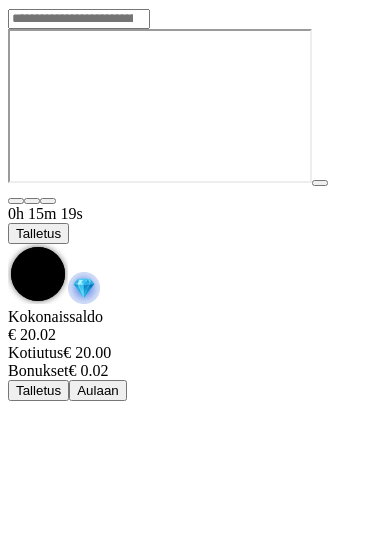 click at bounding box center (8, 244) 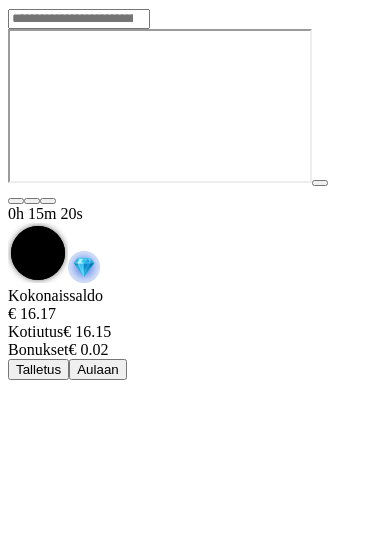 click on "Aulaan" at bounding box center [98, 369] 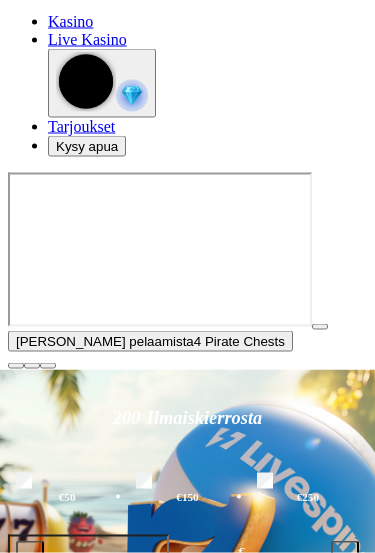 click at bounding box center [16, 366] 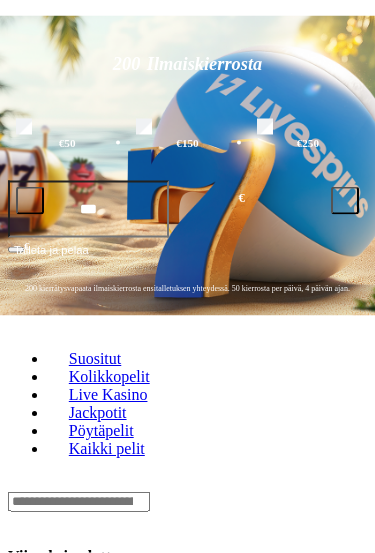 scroll, scrollTop: 244, scrollLeft: 0, axis: vertical 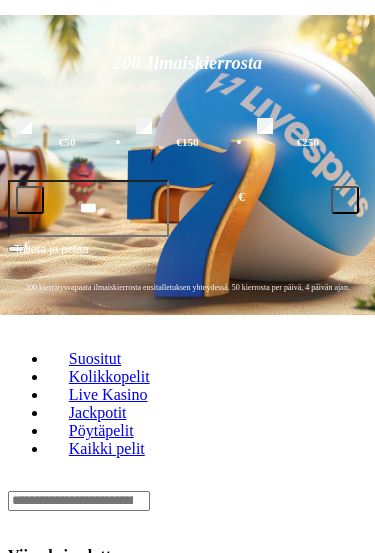 click on "Pelaa nyt" at bounding box center (-635, 1396) 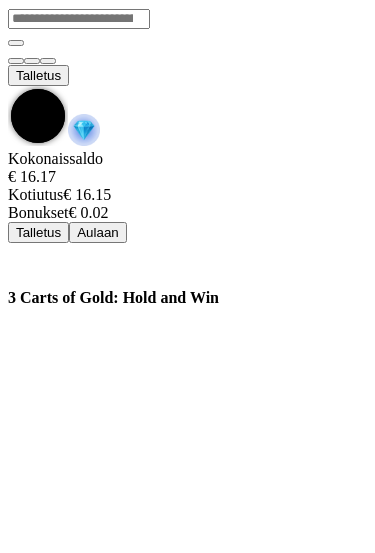 scroll, scrollTop: 0, scrollLeft: 0, axis: both 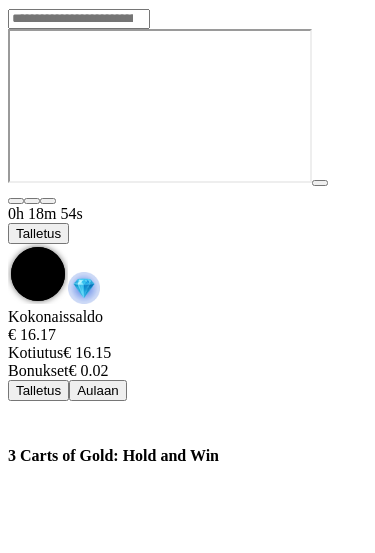 click at bounding box center [8, 244] 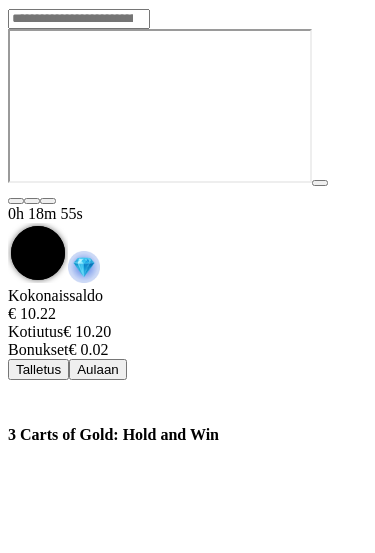 click on "Aulaan" at bounding box center (98, 369) 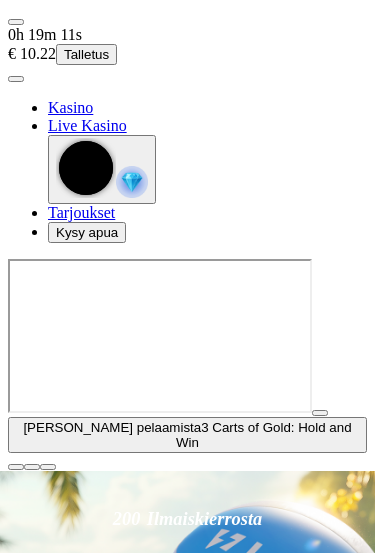 click at bounding box center [16, 467] 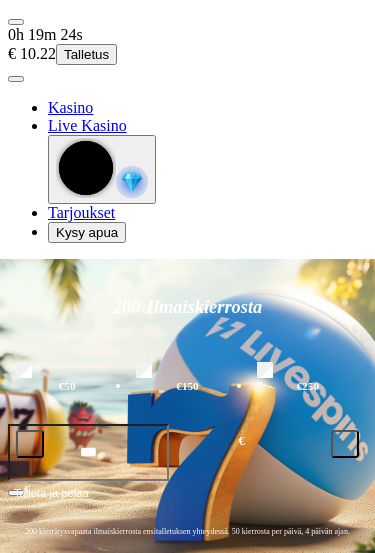 click on "Kaikki pelit" at bounding box center [-269, 692] 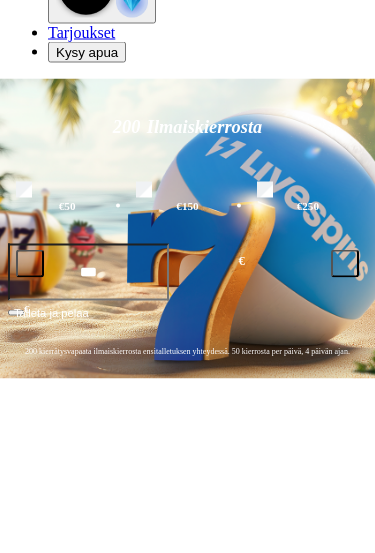 scroll, scrollTop: 0, scrollLeft: 0, axis: both 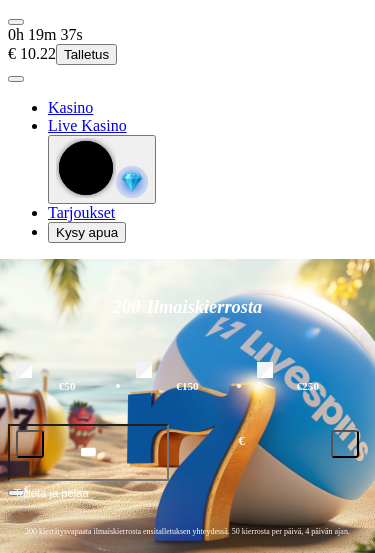 click on "Kaikki pelit" at bounding box center [-302, 692] 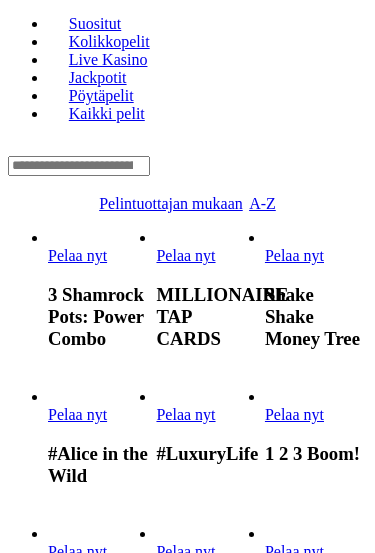 scroll, scrollTop: 581, scrollLeft: 0, axis: vertical 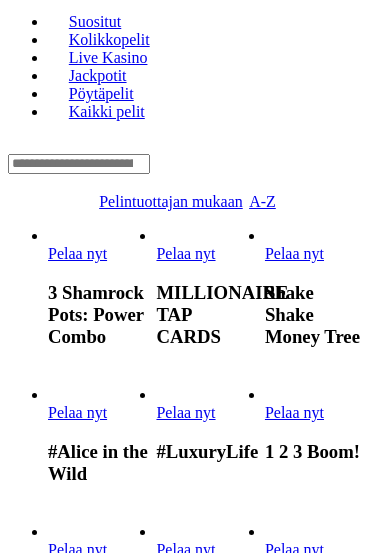 click on "Pelaa nyt" at bounding box center [294, 412] 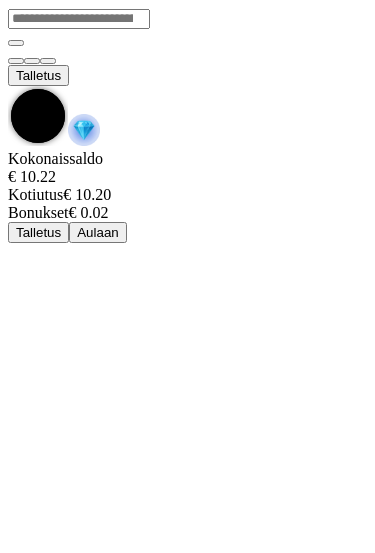 scroll, scrollTop: 0, scrollLeft: 0, axis: both 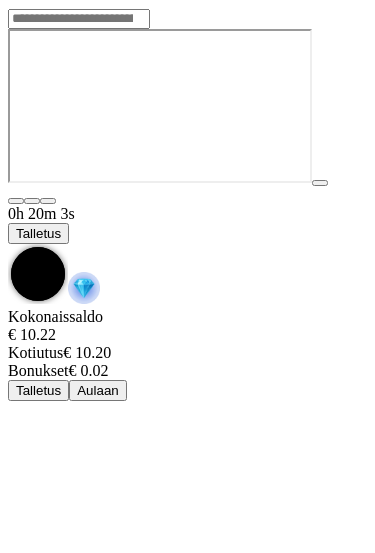 click at bounding box center [8, 244] 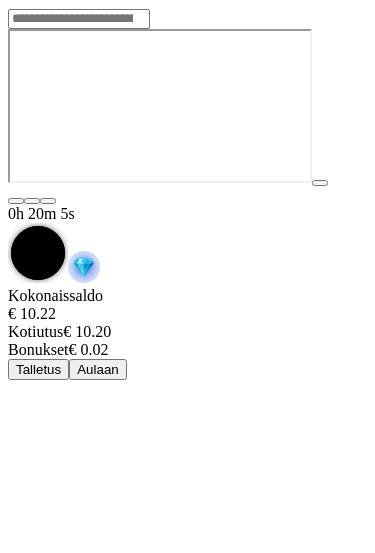 click on "Aulaan" at bounding box center (98, 369) 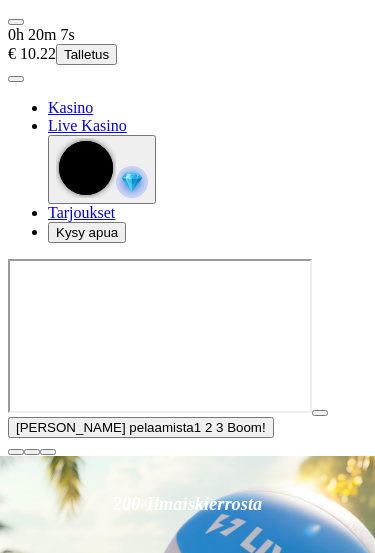 click at bounding box center [16, 452] 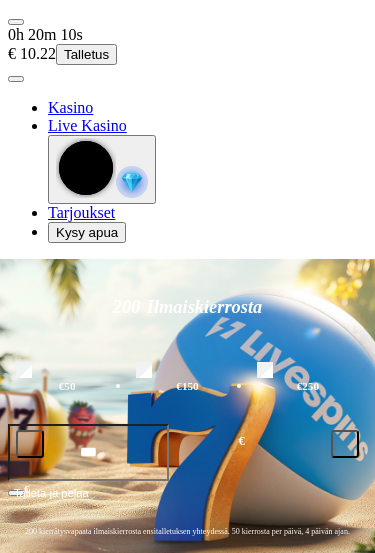 click on "Kaikki pelit" at bounding box center [-302, 692] 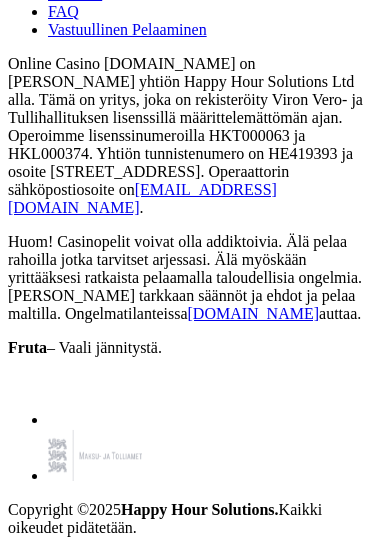 click on "Pelaa nyt" at bounding box center (77, -1771) 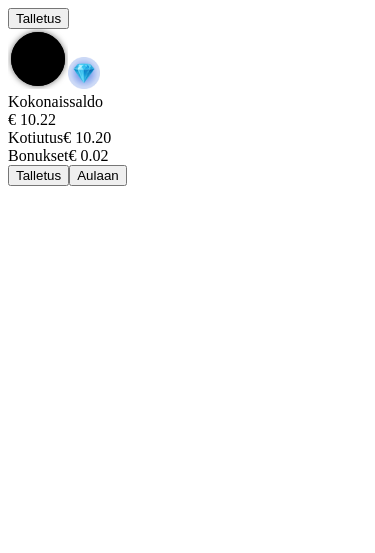 scroll, scrollTop: 0, scrollLeft: 0, axis: both 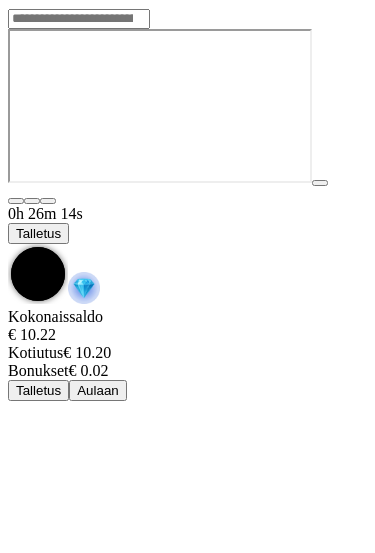 click at bounding box center (8, 244) 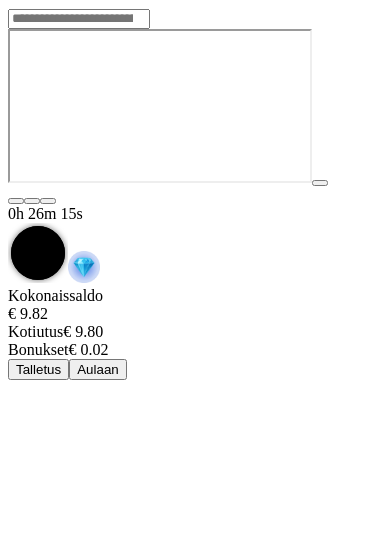 click on "Aulaan" at bounding box center (98, 369) 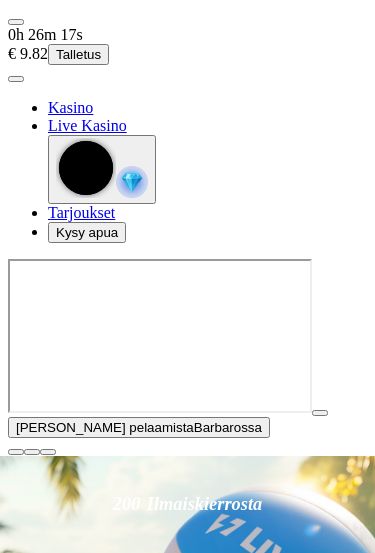 click at bounding box center (16, 452) 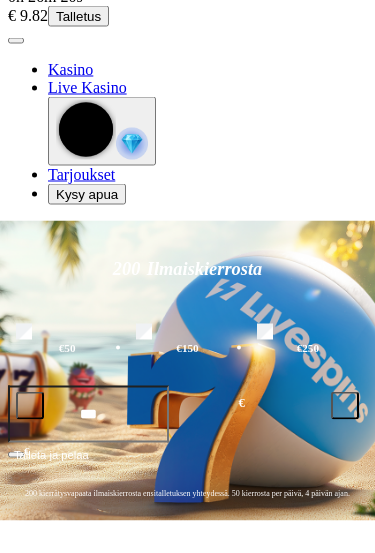 scroll, scrollTop: 39, scrollLeft: 0, axis: vertical 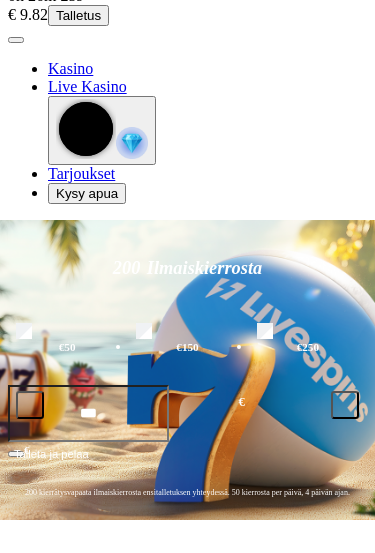 click on "Kaikki pelit" at bounding box center (-303, 653) 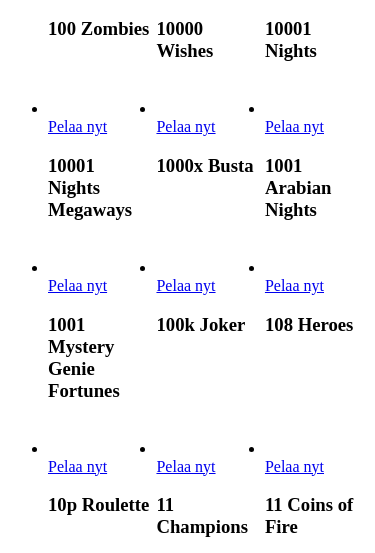 scroll, scrollTop: 1910, scrollLeft: 0, axis: vertical 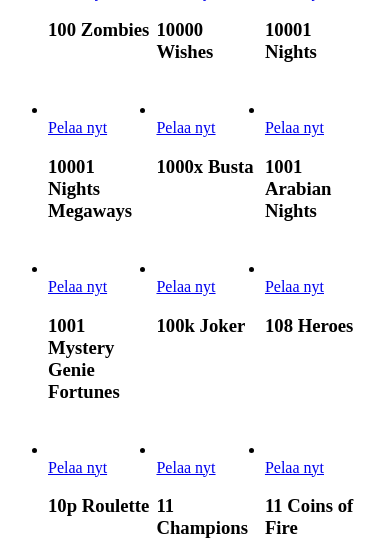 click on "Pelaa nyt" at bounding box center (294, 127) 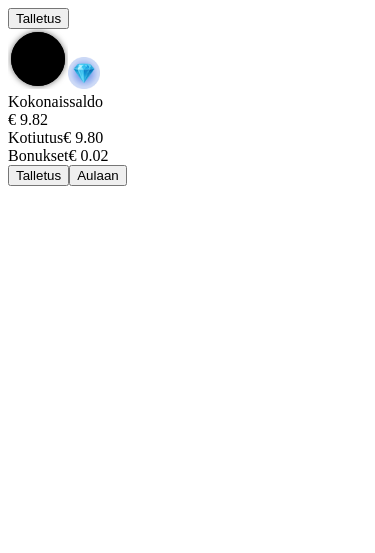 scroll, scrollTop: 0, scrollLeft: 0, axis: both 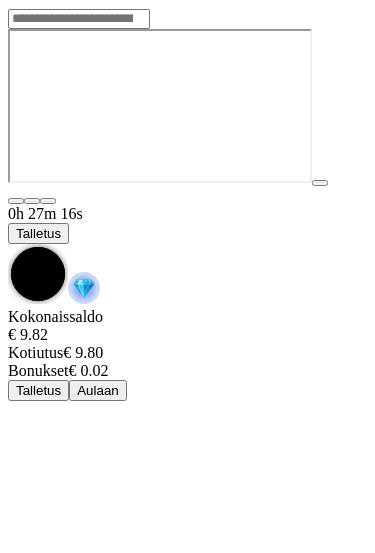 click at bounding box center [8, 244] 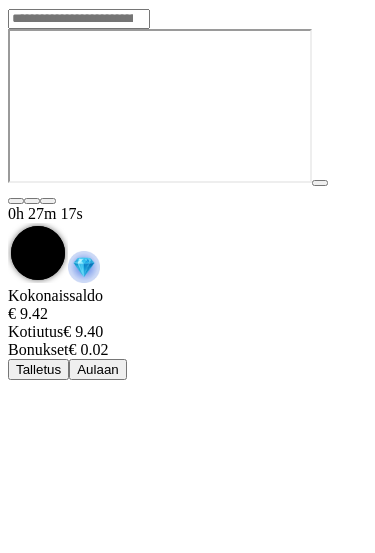 click on "Aulaan" at bounding box center (98, 369) 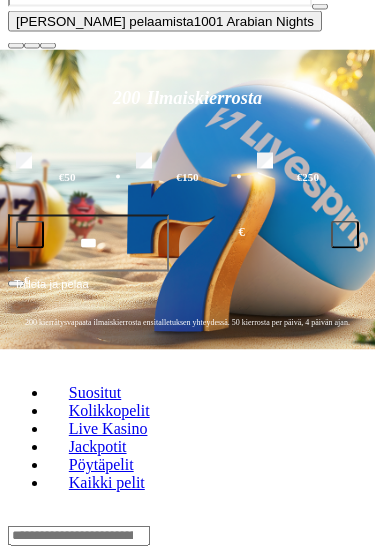 scroll, scrollTop: 407, scrollLeft: 0, axis: vertical 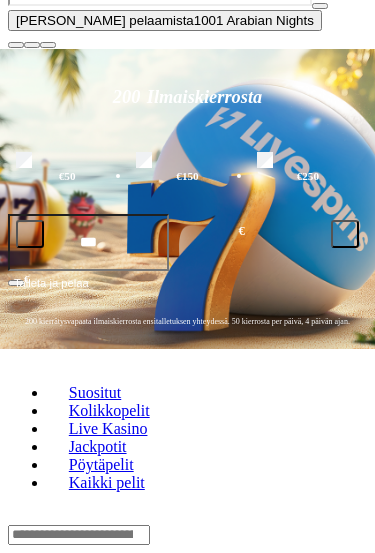click at bounding box center (16, 45) 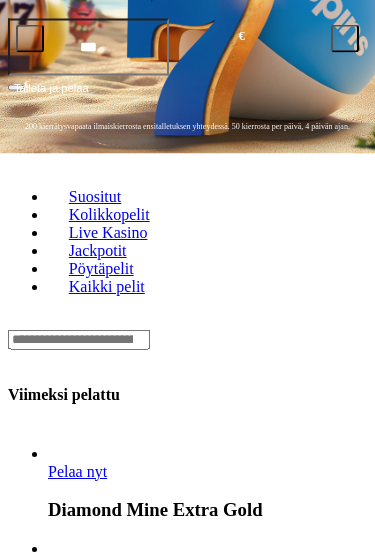 scroll, scrollTop: 403, scrollLeft: 0, axis: vertical 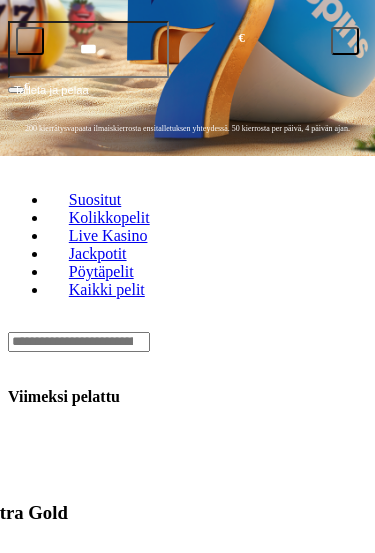 click on "Candy Jar Clusters" at bounding box center (25, 895) 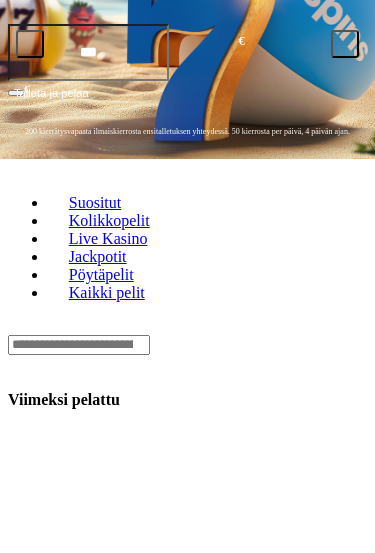 scroll, scrollTop: 393, scrollLeft: 0, axis: vertical 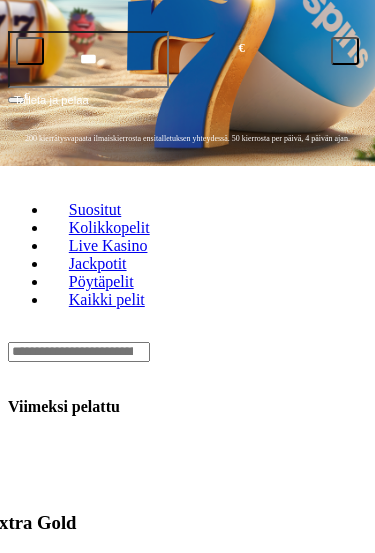 click on "Pelaa nyt" at bounding box center [-109, 865] 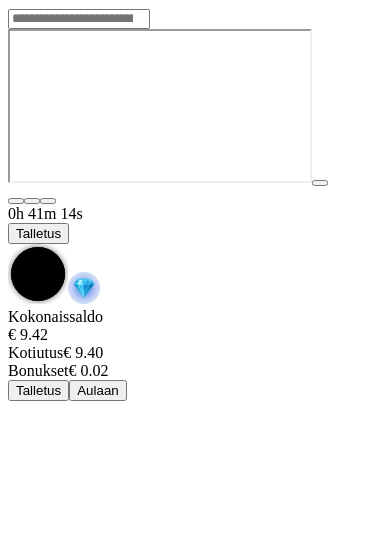 click at bounding box center (8, 244) 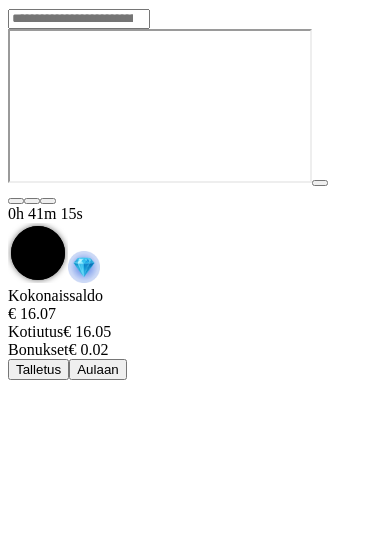 click on "Aulaan" at bounding box center (98, 369) 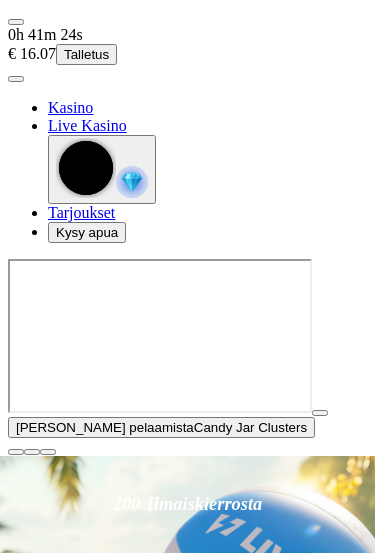 click on "Kolikkopelit" at bounding box center [109, 817] 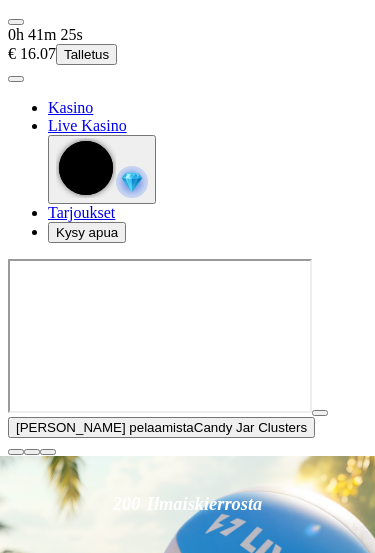 click at bounding box center [16, 452] 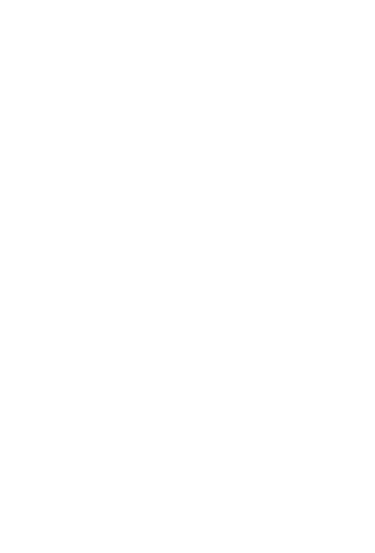 scroll, scrollTop: 811, scrollLeft: 0, axis: vertical 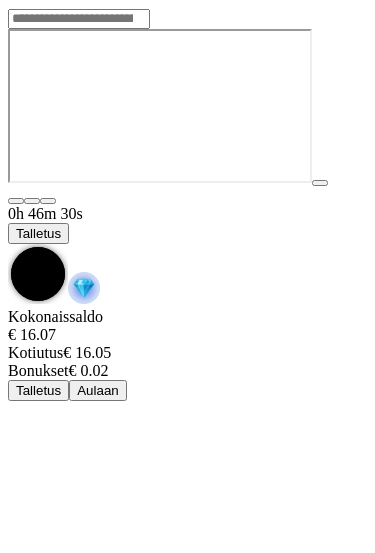 click at bounding box center (8, 244) 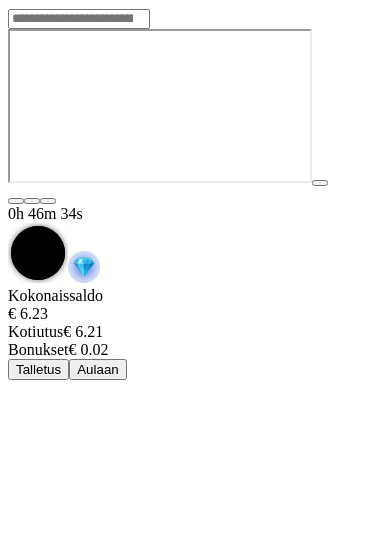 click on "Aulaan" at bounding box center (98, 369) 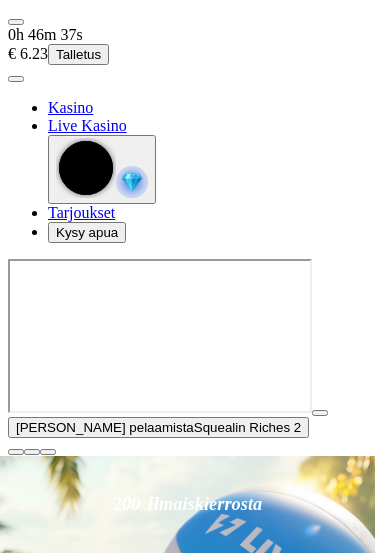 click at bounding box center (16, 452) 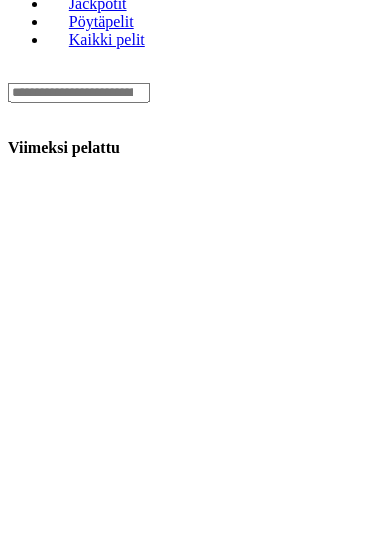 scroll, scrollTop: 660, scrollLeft: 0, axis: vertical 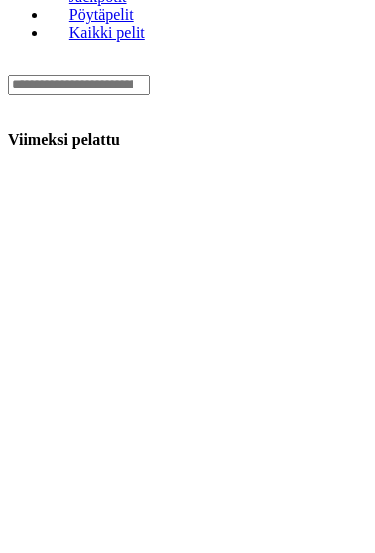 click on "Pelaa nyt Play'n GO Buffalo of Wealth Pelaa nyt Rabbit in the Hat – Tap N Cash Pelaa nyt Coin Strike 2: Hold and Win Pelaa nyt Wild Rhino Stampede Stacks Pelaa nyt Gem Trio Pelaa nyt The Vault Chase Pelaa nyt Wrath of Zeus ClusterBreaker Pelaa nyt You Can Piggy Bank on It Pelaa nyt The Green Knight Oath of Thorns  Pelaa nyt Fishin' Triple Pots of Gold POWER COMBO Pelaa nyt Power Paws" at bounding box center [200, 2994] 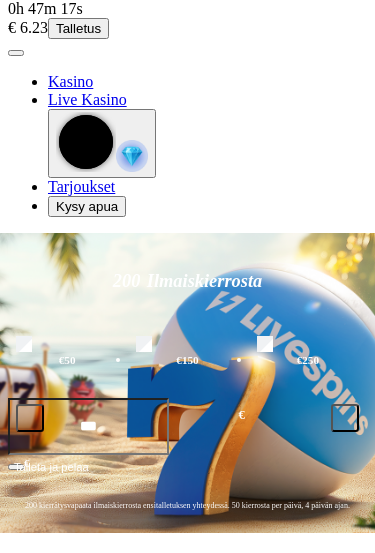 scroll, scrollTop: 0, scrollLeft: 0, axis: both 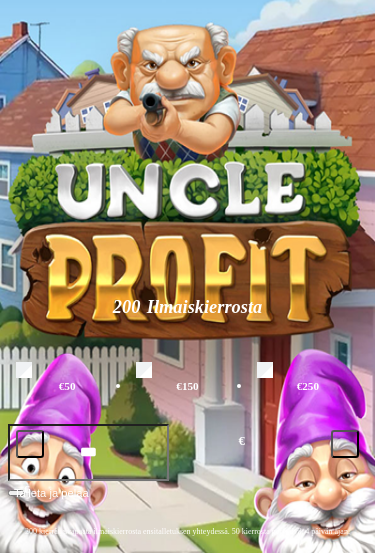 click on "Kolikkopelit" at bounding box center (109, 620) 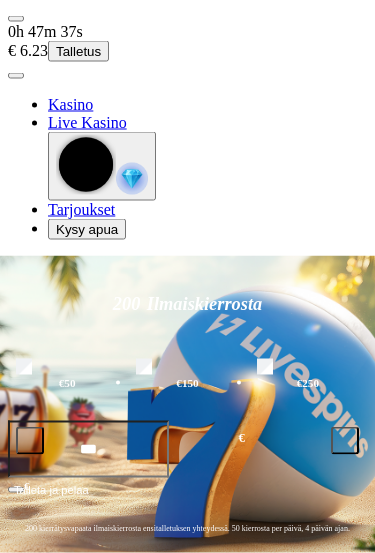 scroll, scrollTop: 0, scrollLeft: 0, axis: both 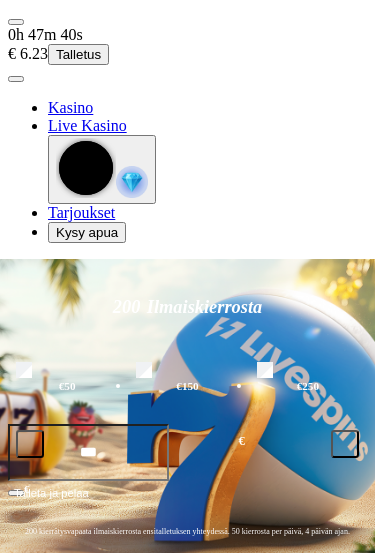 click on "Kaikki pelit" at bounding box center [-302, 692] 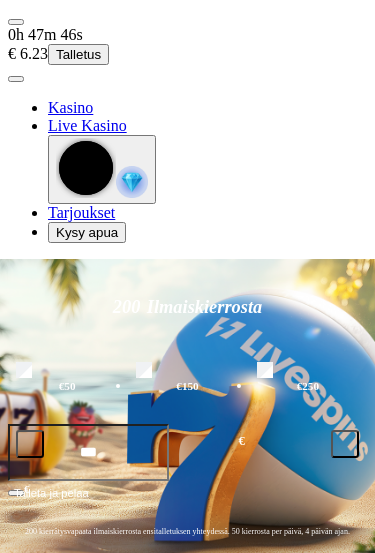 click on "Kaikki pelit" at bounding box center [-301, 692] 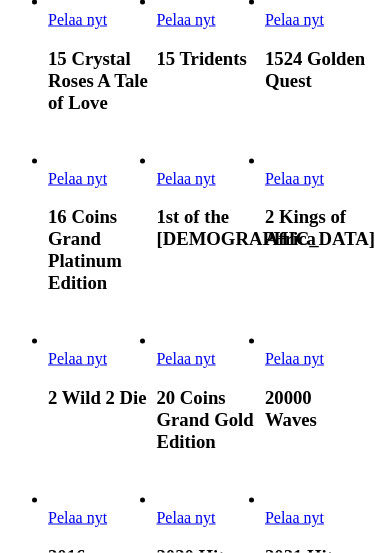 scroll, scrollTop: 3015, scrollLeft: 0, axis: vertical 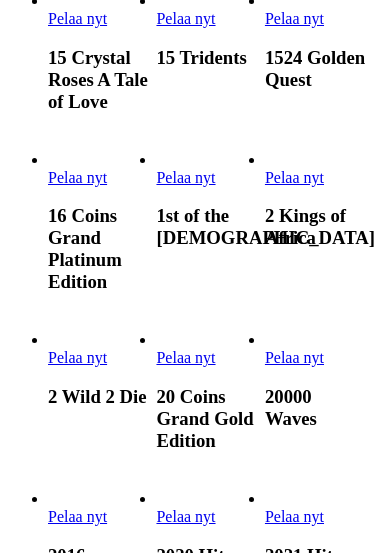 click on "Pelaa nyt" at bounding box center (294, 18) 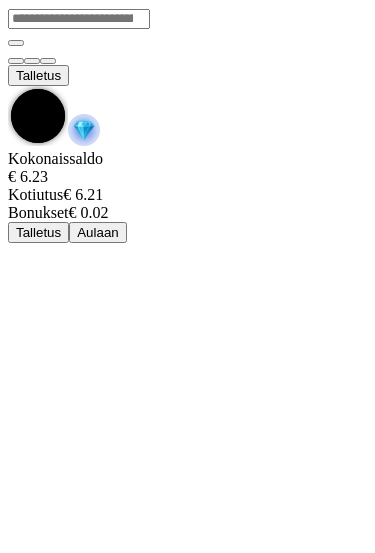 scroll, scrollTop: 0, scrollLeft: 0, axis: both 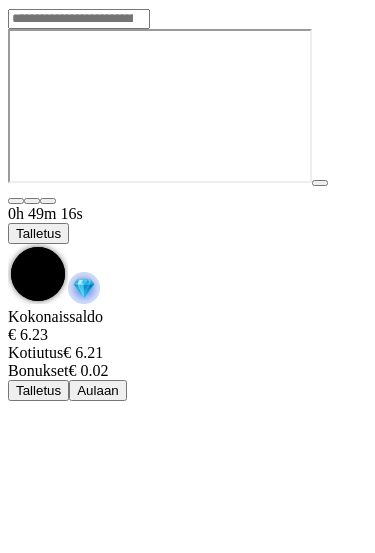 click at bounding box center [8, 244] 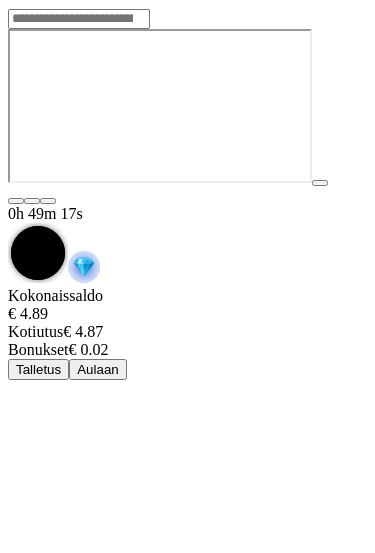 click on "Aulaan" at bounding box center (98, 369) 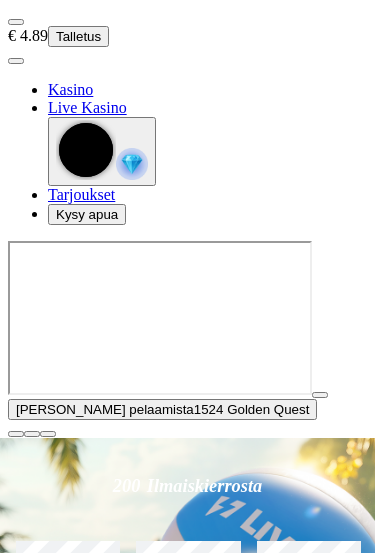click at bounding box center [16, 434] 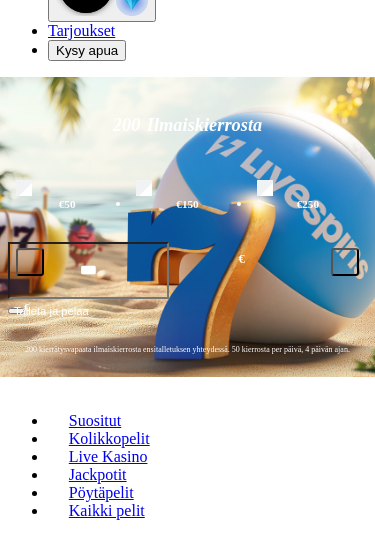 scroll, scrollTop: 184, scrollLeft: 0, axis: vertical 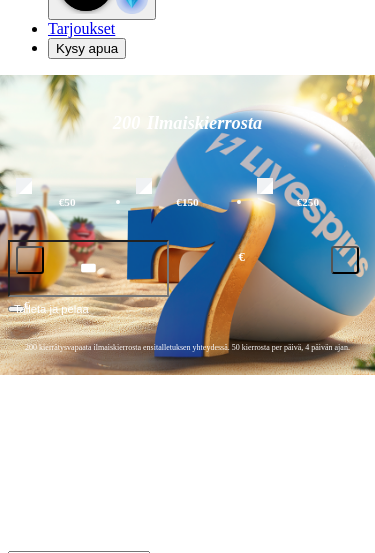 click on "Kaikki pelit" at bounding box center (-302, 509) 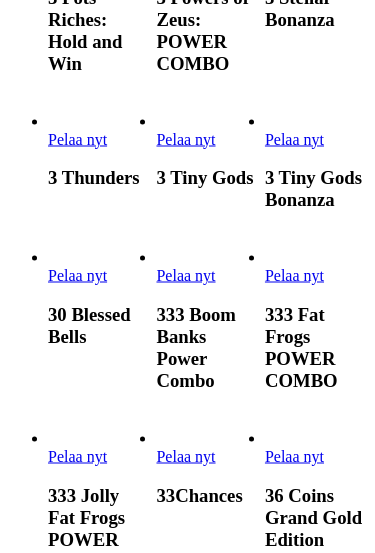 scroll, scrollTop: 6134, scrollLeft: 0, axis: vertical 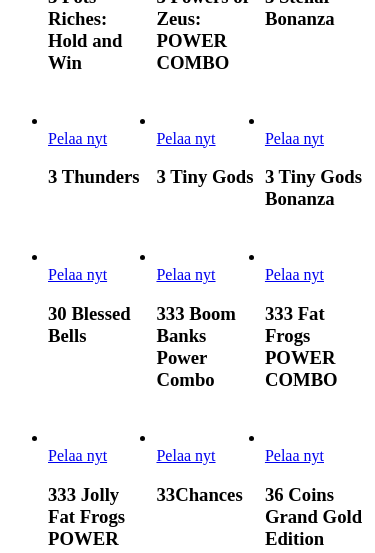 click on "Pelaa nyt" at bounding box center [185, -404] 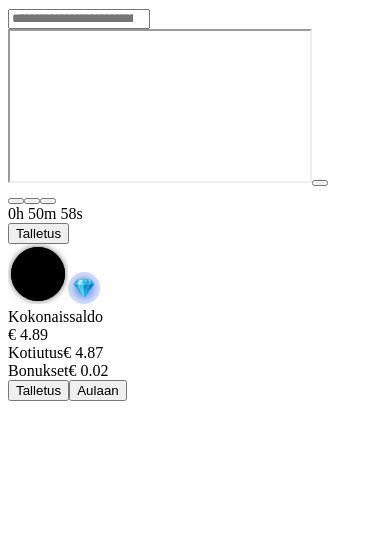 click at bounding box center (8, 244) 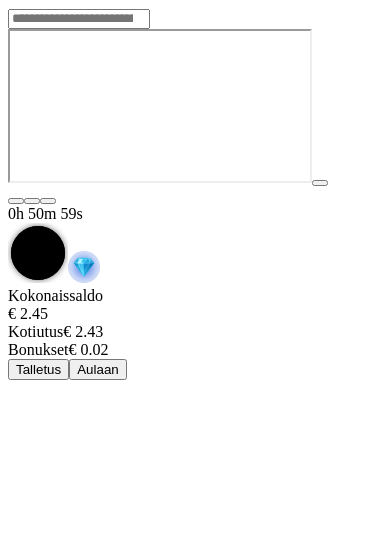 click on "Aulaan" at bounding box center (98, 369) 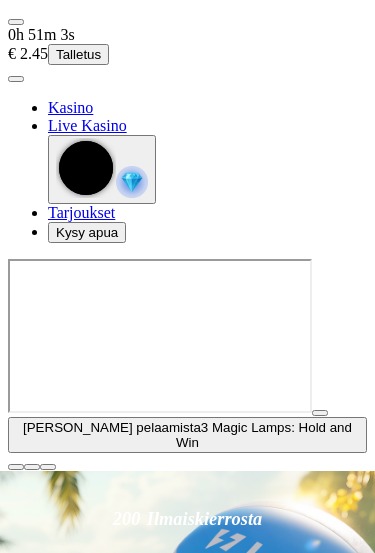 click at bounding box center [16, 467] 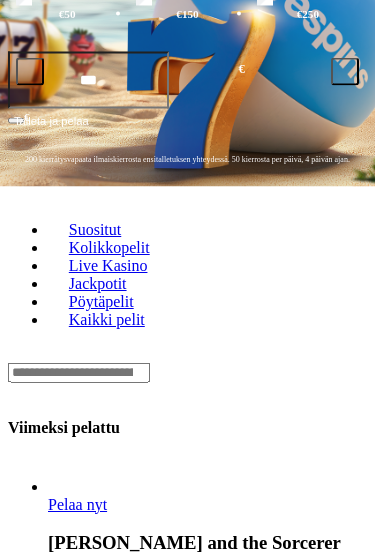 scroll, scrollTop: 373, scrollLeft: 0, axis: vertical 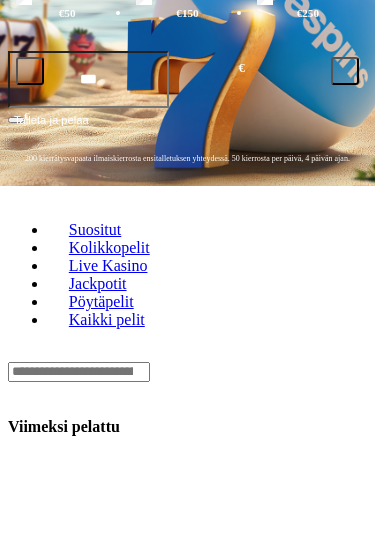 click on "Pelaa nyt" at bounding box center (-653, 1362) 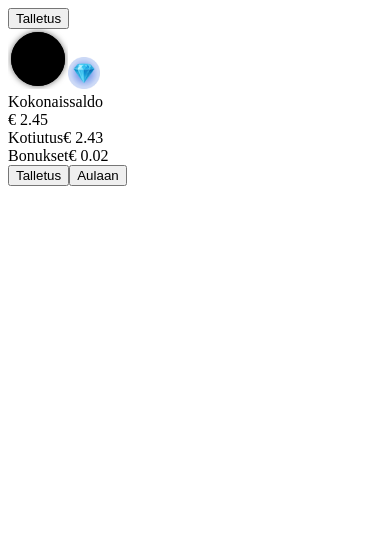 scroll, scrollTop: 0, scrollLeft: 0, axis: both 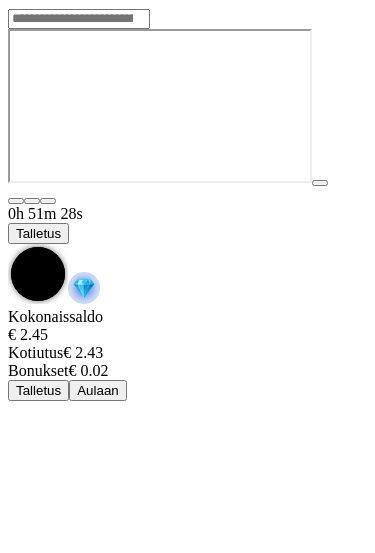 click at bounding box center [8, 244] 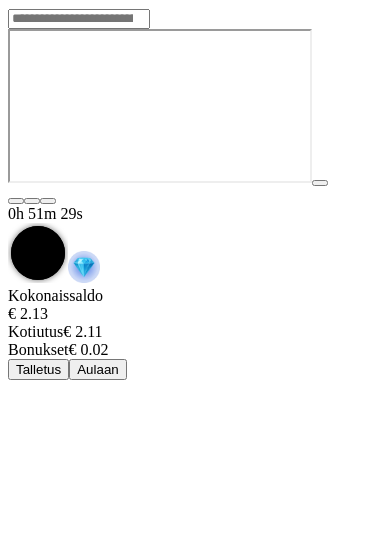 click on "Aulaan" at bounding box center [98, 369] 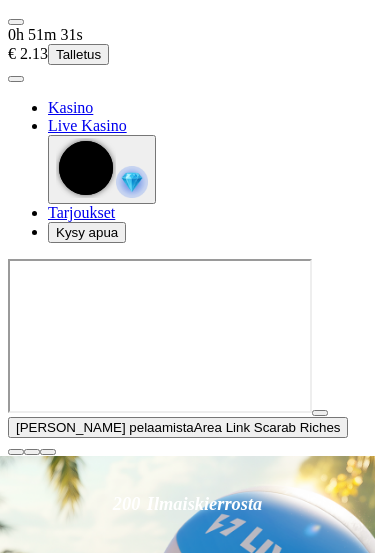 click at bounding box center (16, 452) 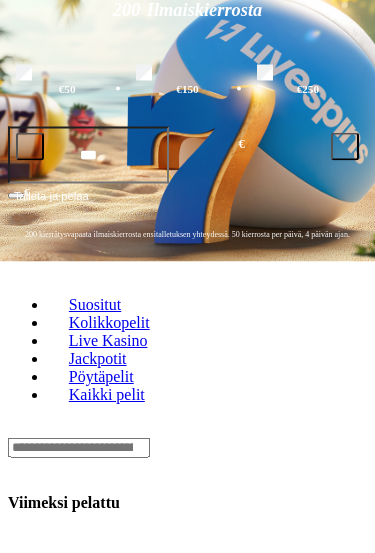 scroll, scrollTop: 298, scrollLeft: 0, axis: vertical 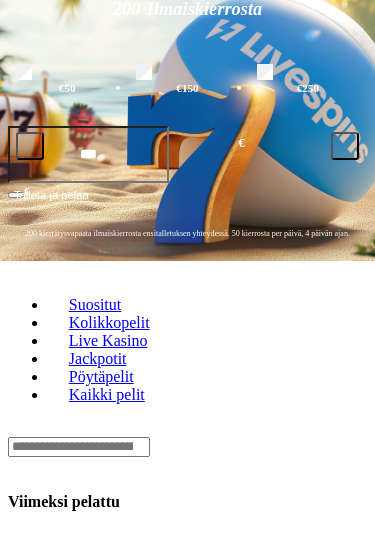 click on "Pelaa nyt" at bounding box center (77, 769) 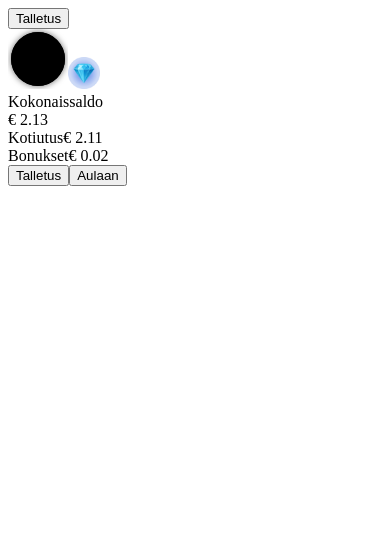 scroll, scrollTop: 0, scrollLeft: 0, axis: both 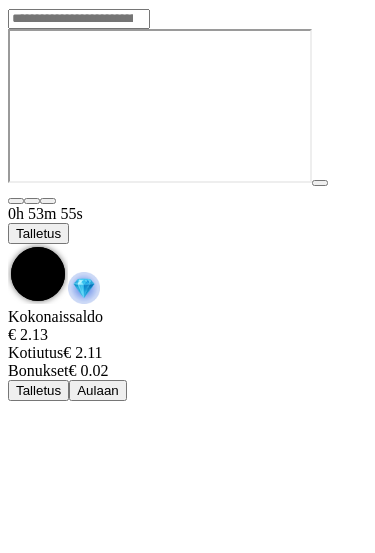 click at bounding box center [8, 244] 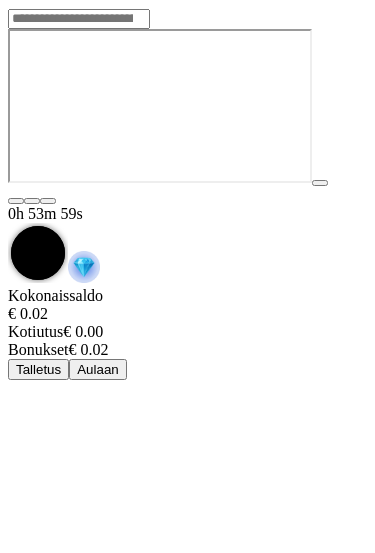 click on "Aulaan" at bounding box center (98, 369) 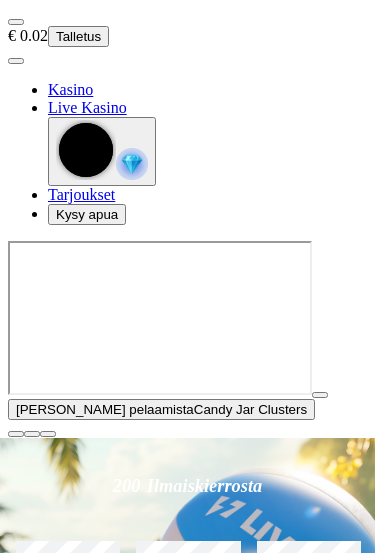 click at bounding box center [16, 434] 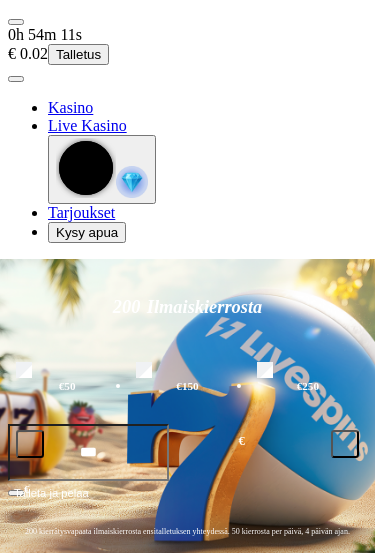 click on "Suositut Kolikkopelit Live Kasino Jackpotit Pöytäpelit Kaikki pelit" at bounding box center (187, 666) 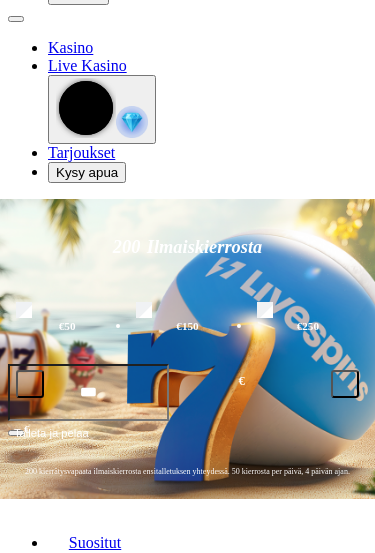 click at bounding box center [16, -38] 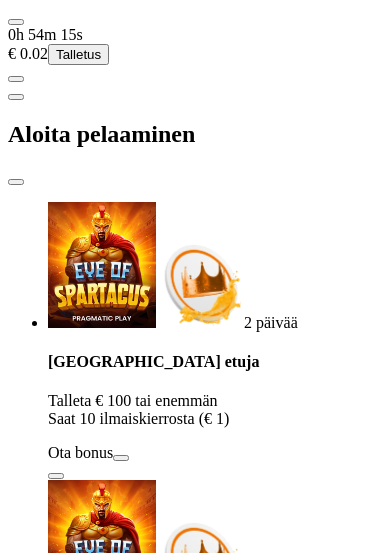 scroll, scrollTop: 0, scrollLeft: 0, axis: both 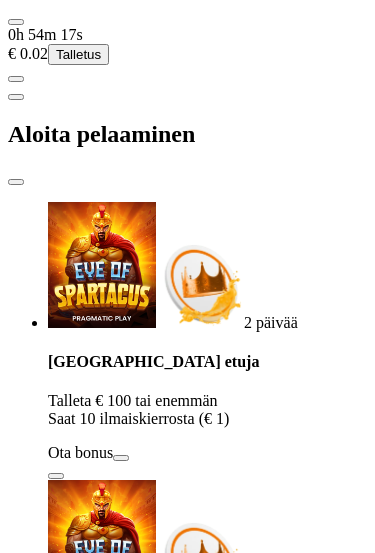 click on "Palkkiot" at bounding box center (79, 9472) 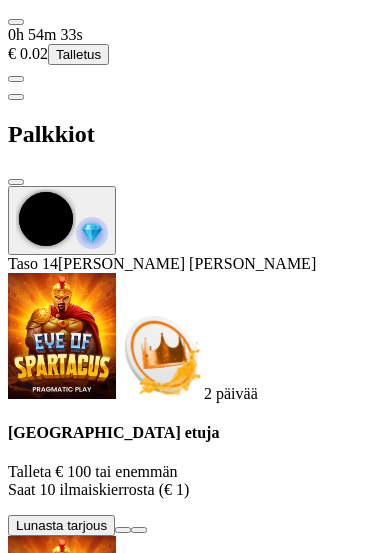 scroll, scrollTop: 4, scrollLeft: 0, axis: vertical 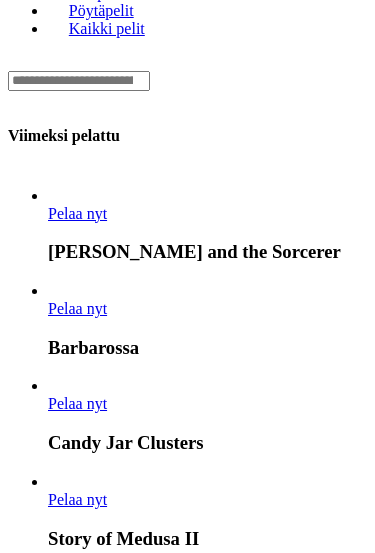 click at bounding box center [48, -452] 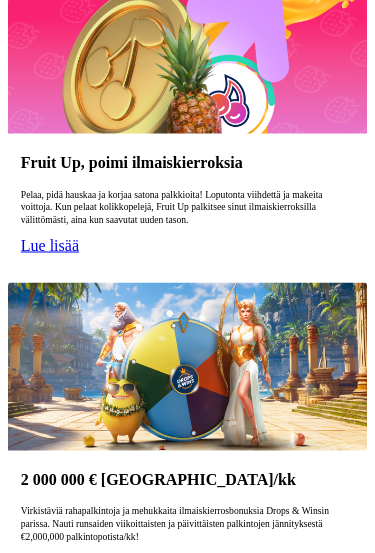 scroll, scrollTop: 945, scrollLeft: 0, axis: vertical 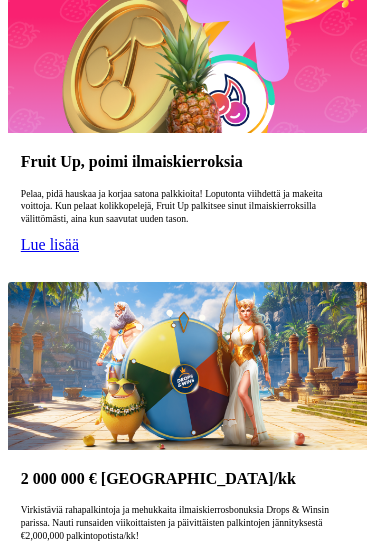click at bounding box center [16, -866] 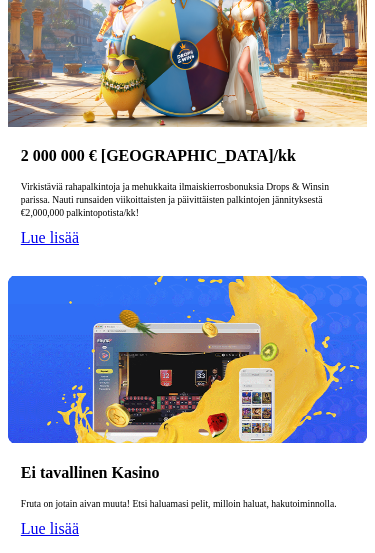 scroll, scrollTop: 0, scrollLeft: 0, axis: both 